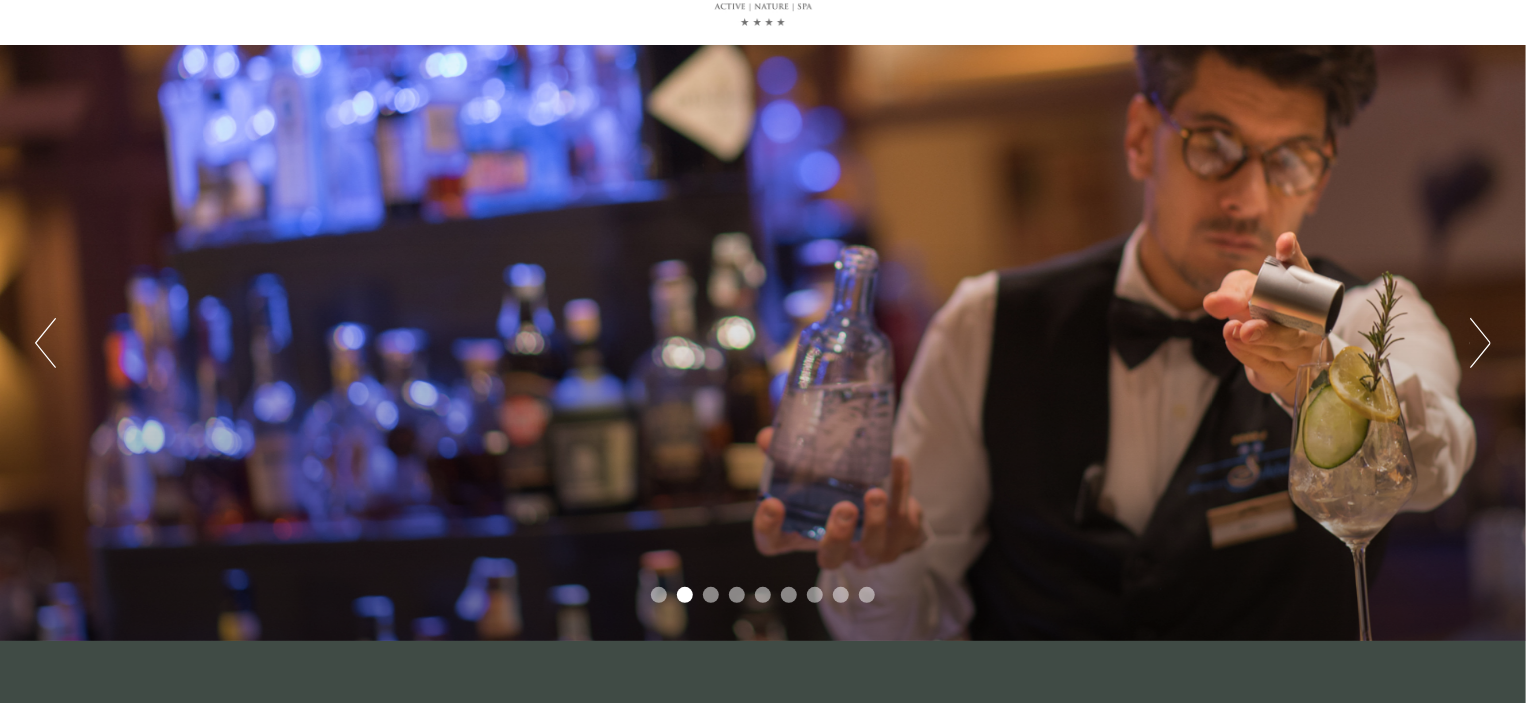 scroll, scrollTop: 100, scrollLeft: 0, axis: vertical 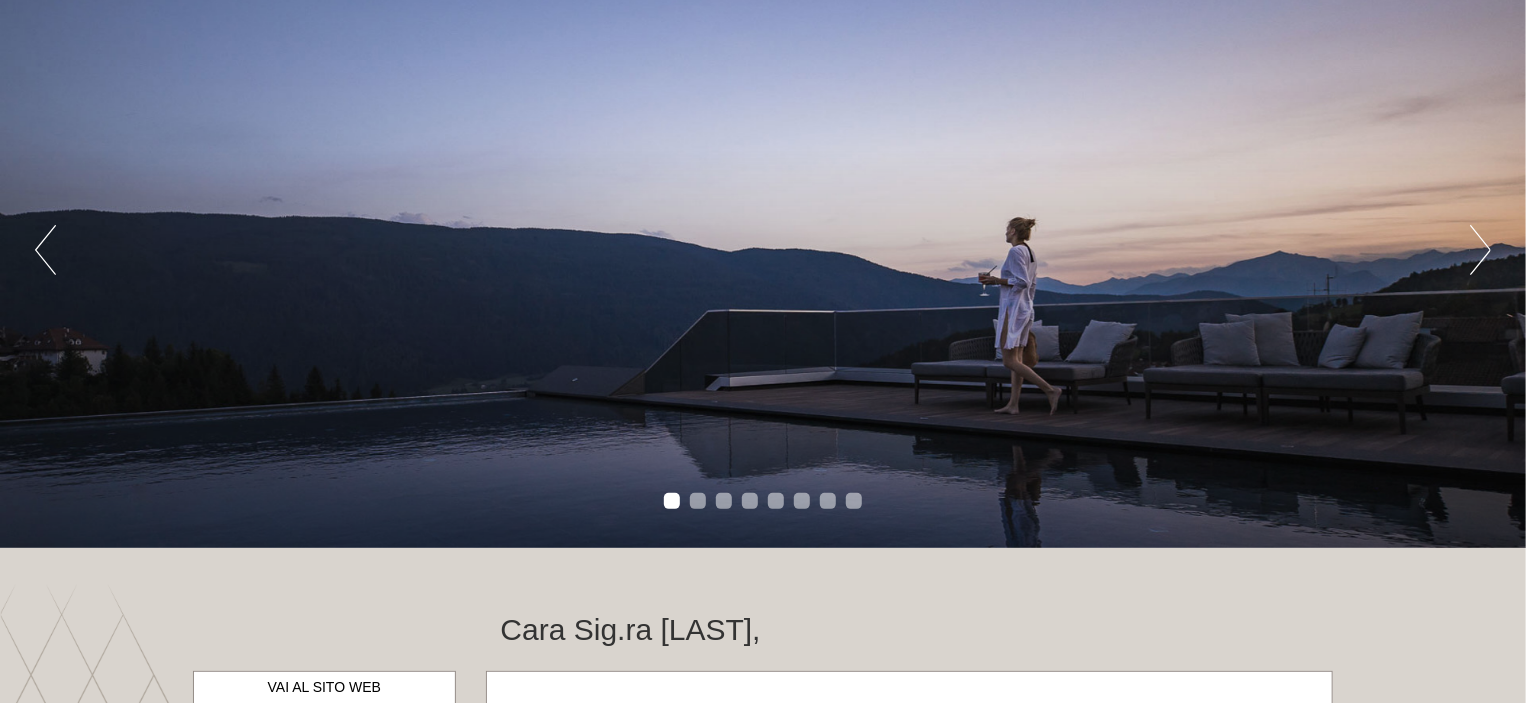 click on "Next" at bounding box center [1480, 250] 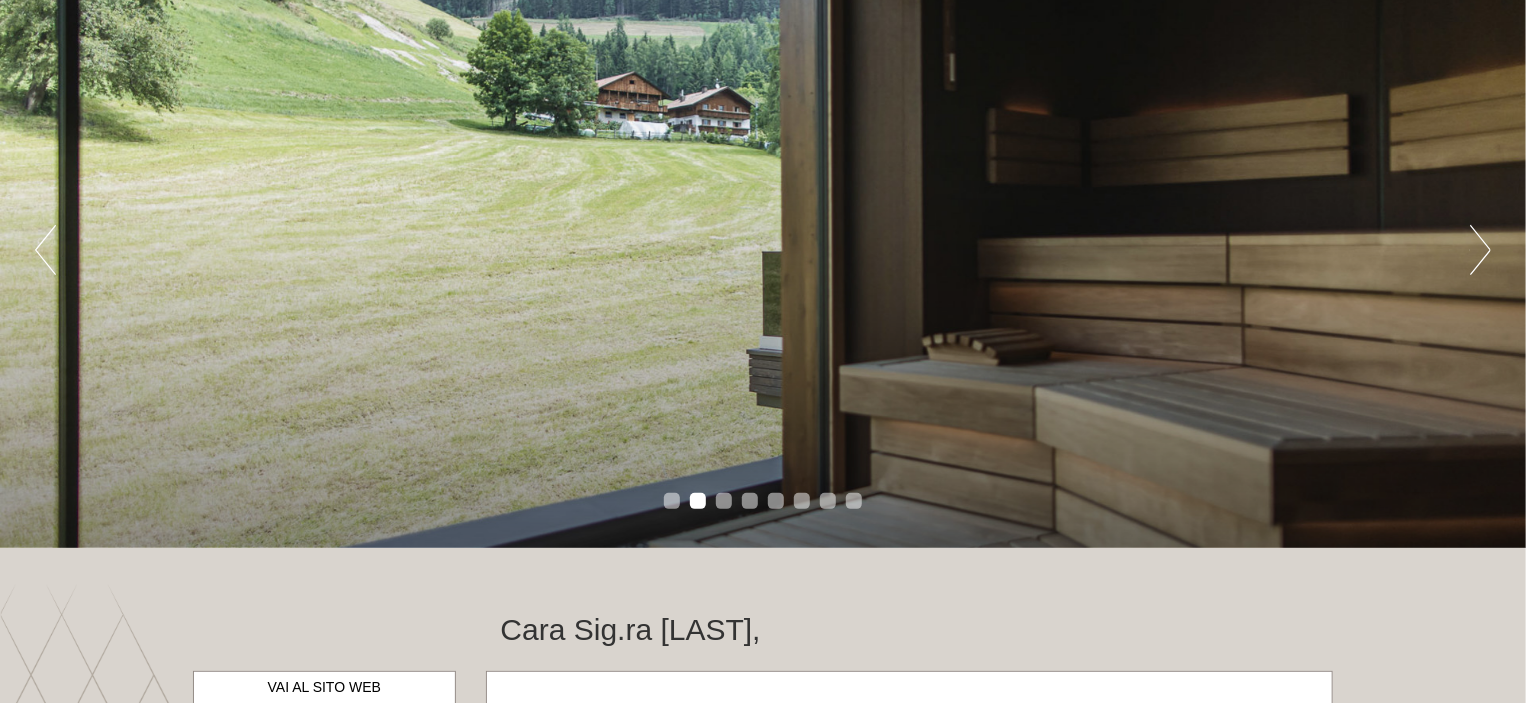 click on "Next" at bounding box center [1480, 250] 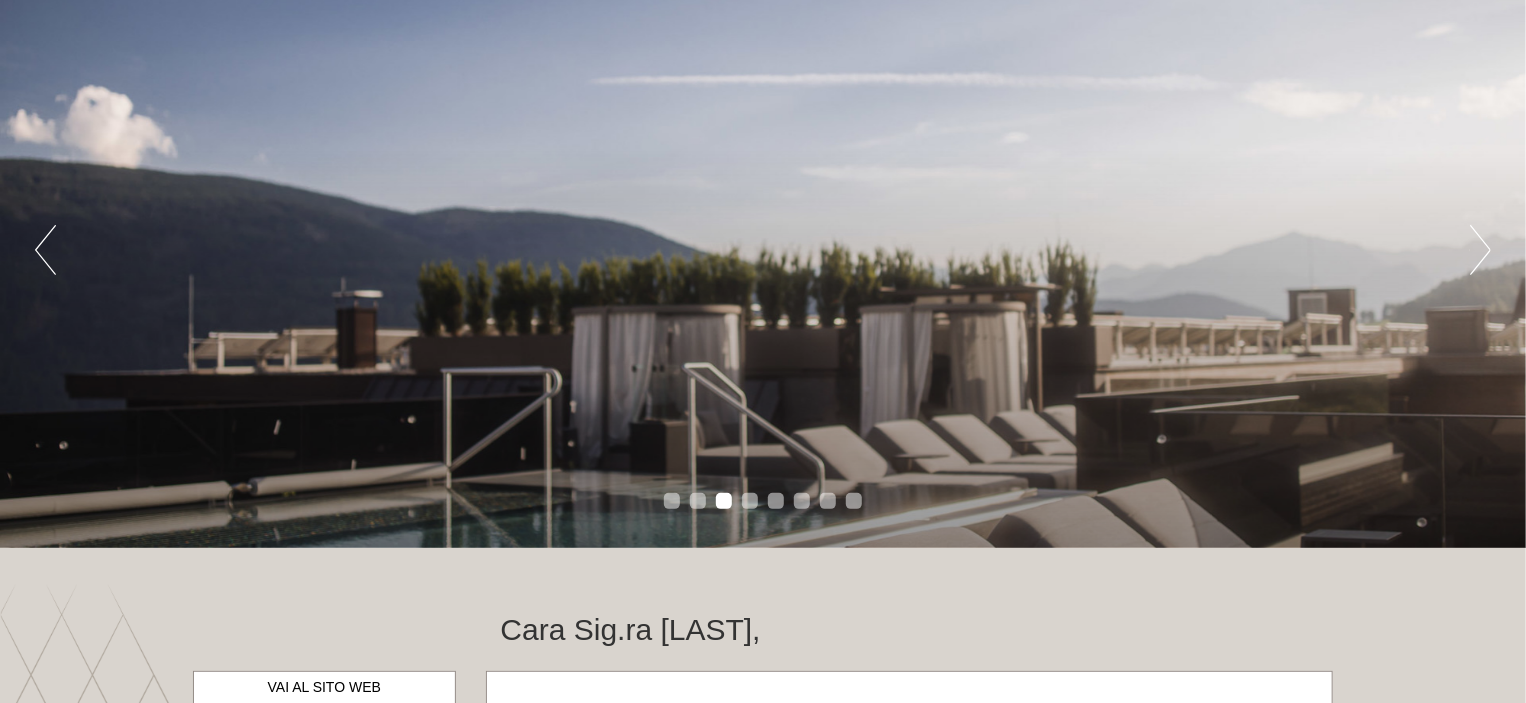 click on "Next" at bounding box center [1480, 250] 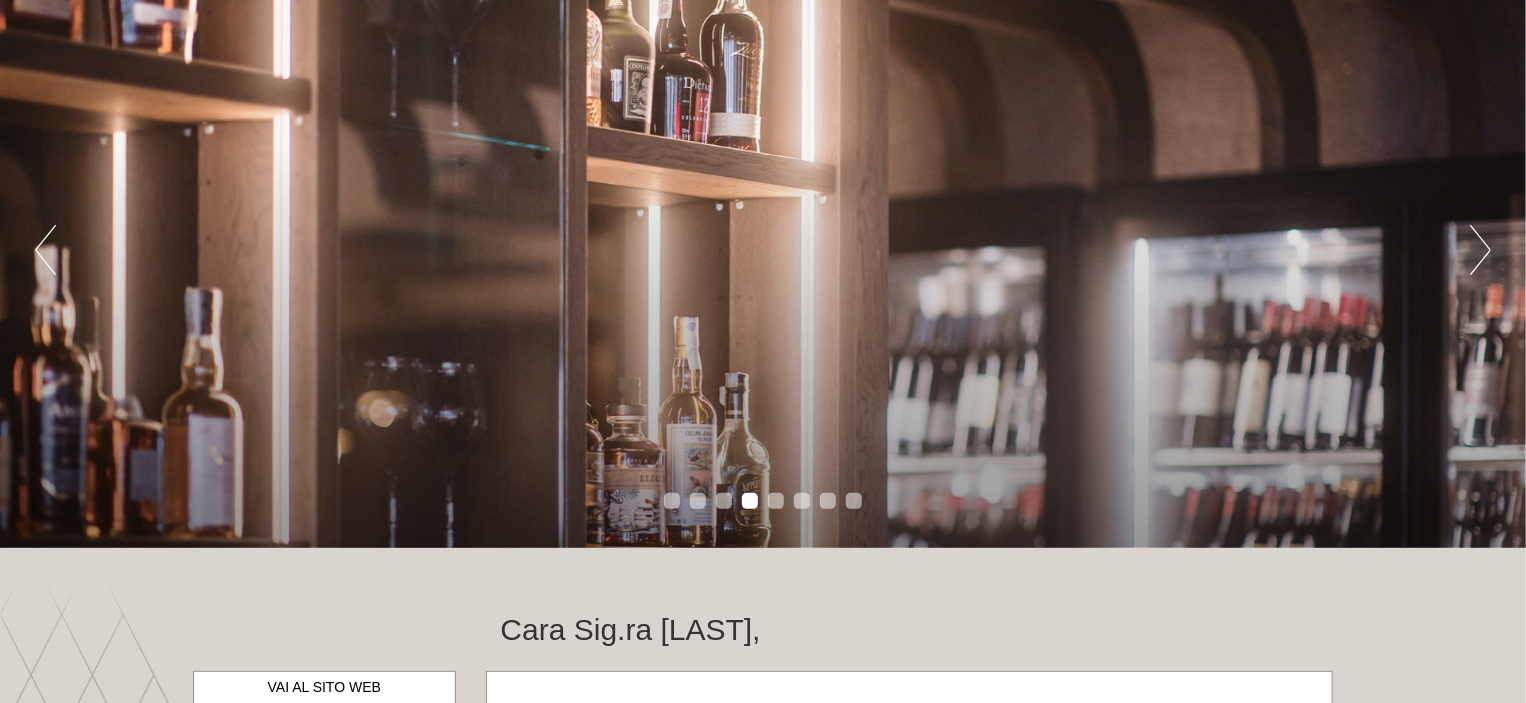 click on "Next" at bounding box center [1480, 250] 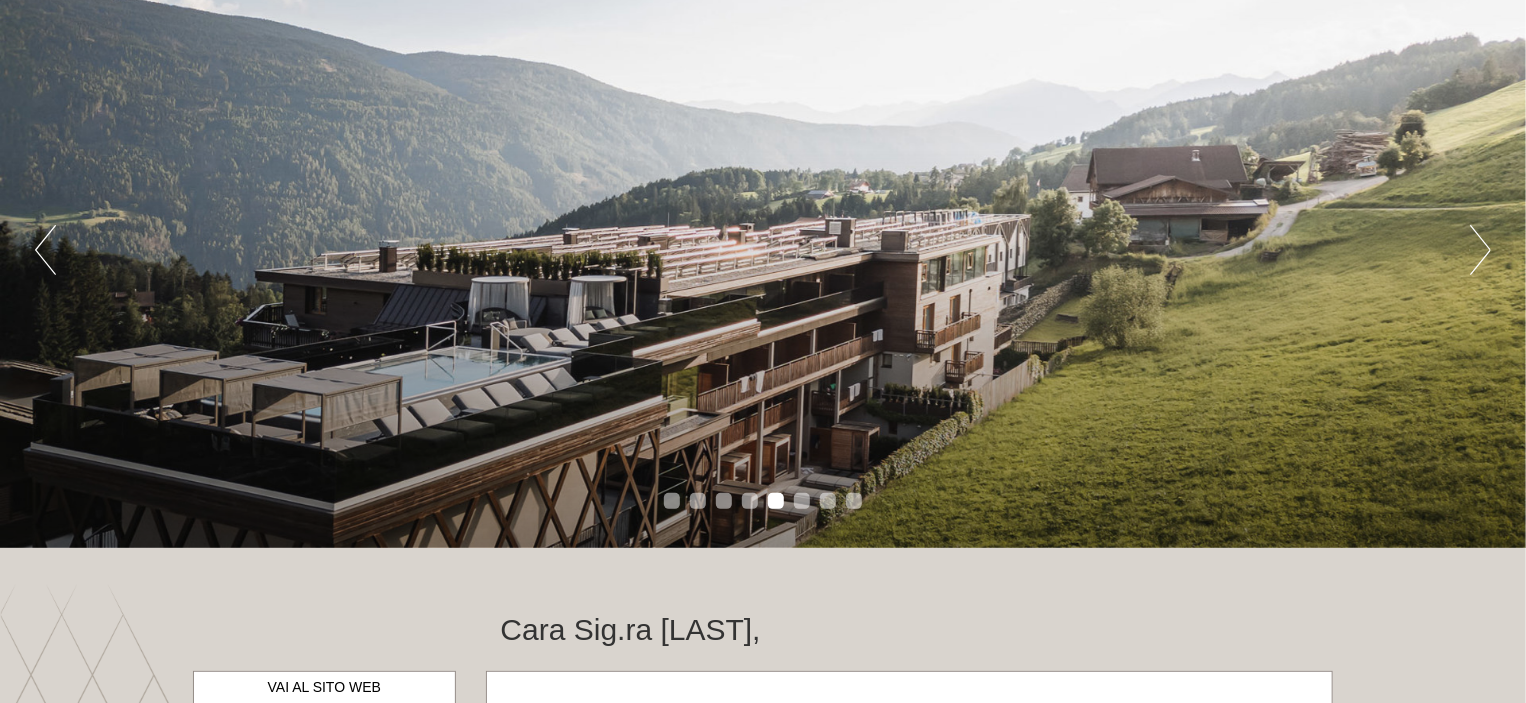 click on "Next" at bounding box center [1480, 250] 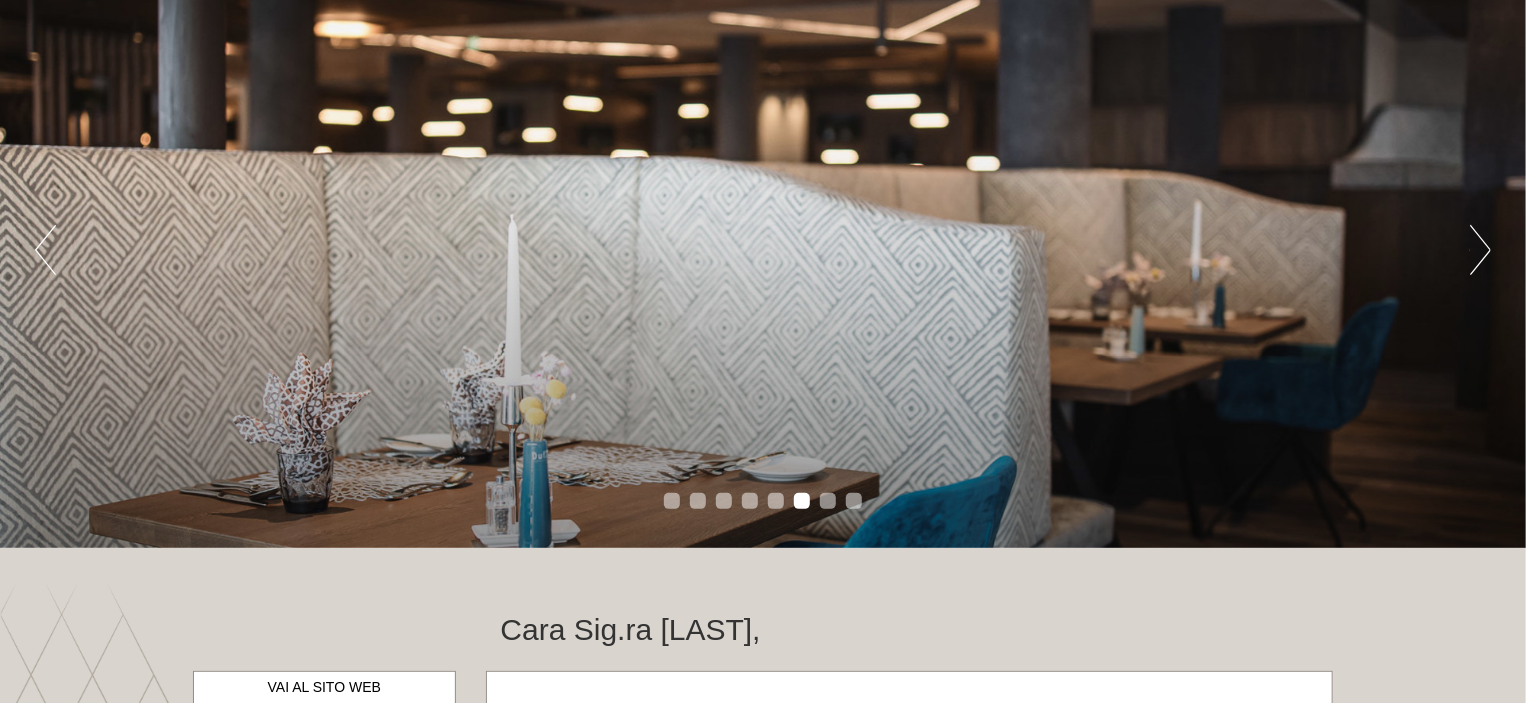 click on "Next" at bounding box center [1480, 250] 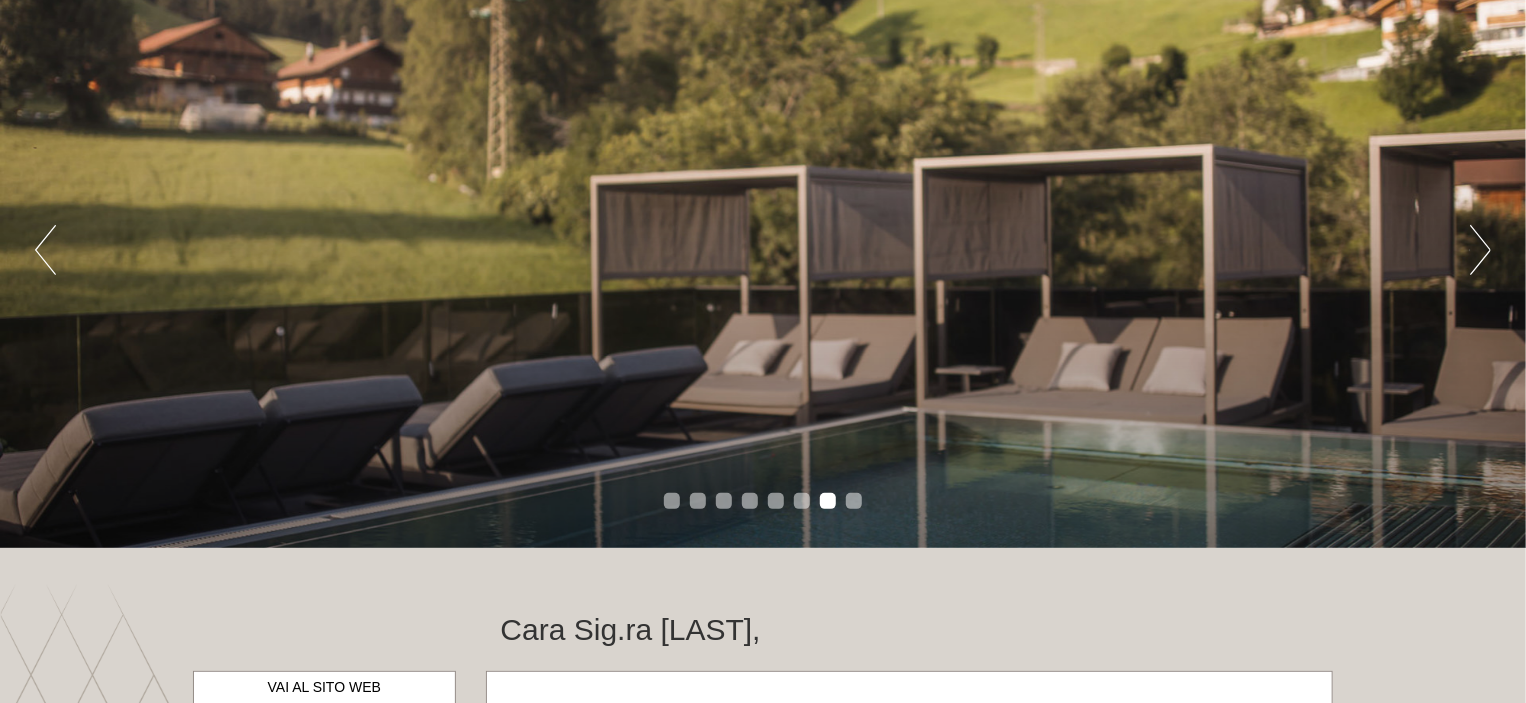 click on "Next" at bounding box center [1480, 250] 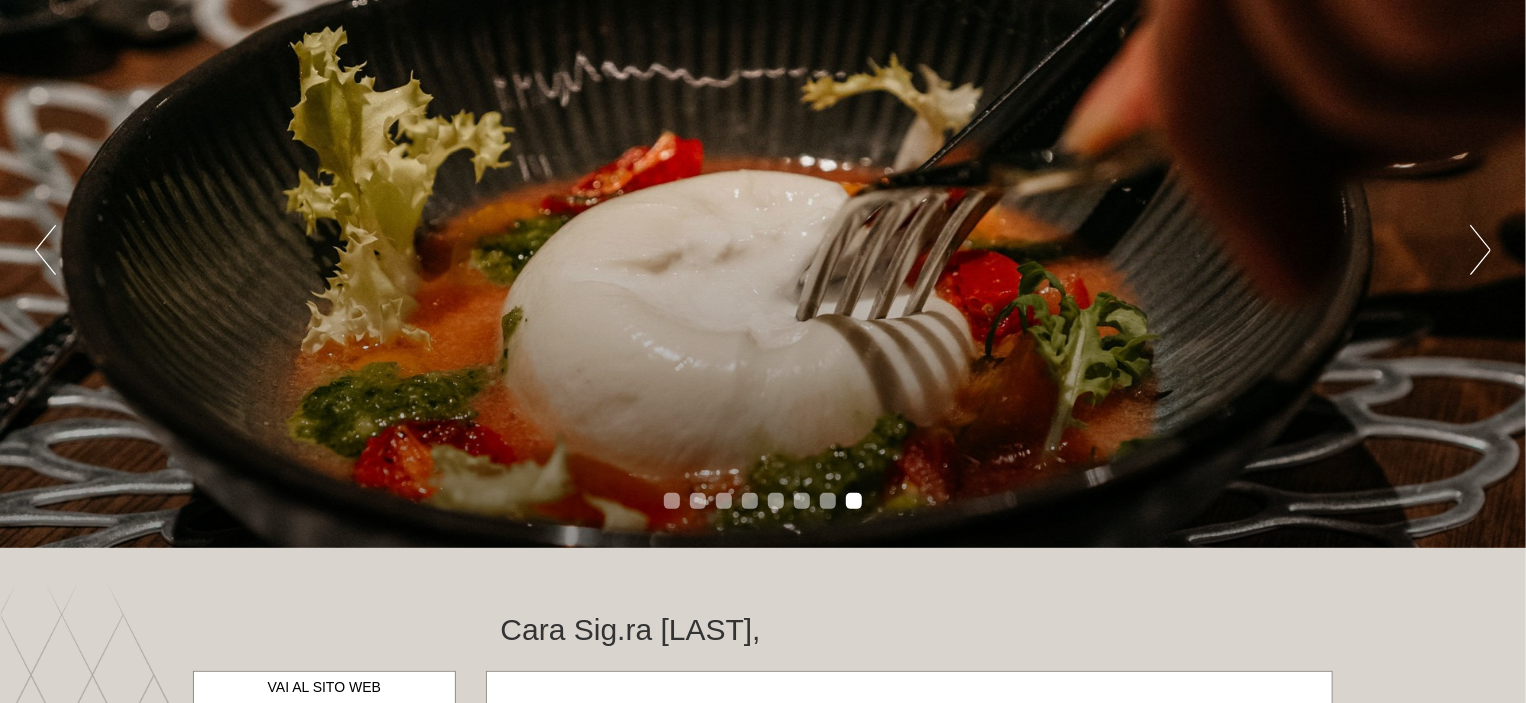 click on "Next" at bounding box center [1480, 250] 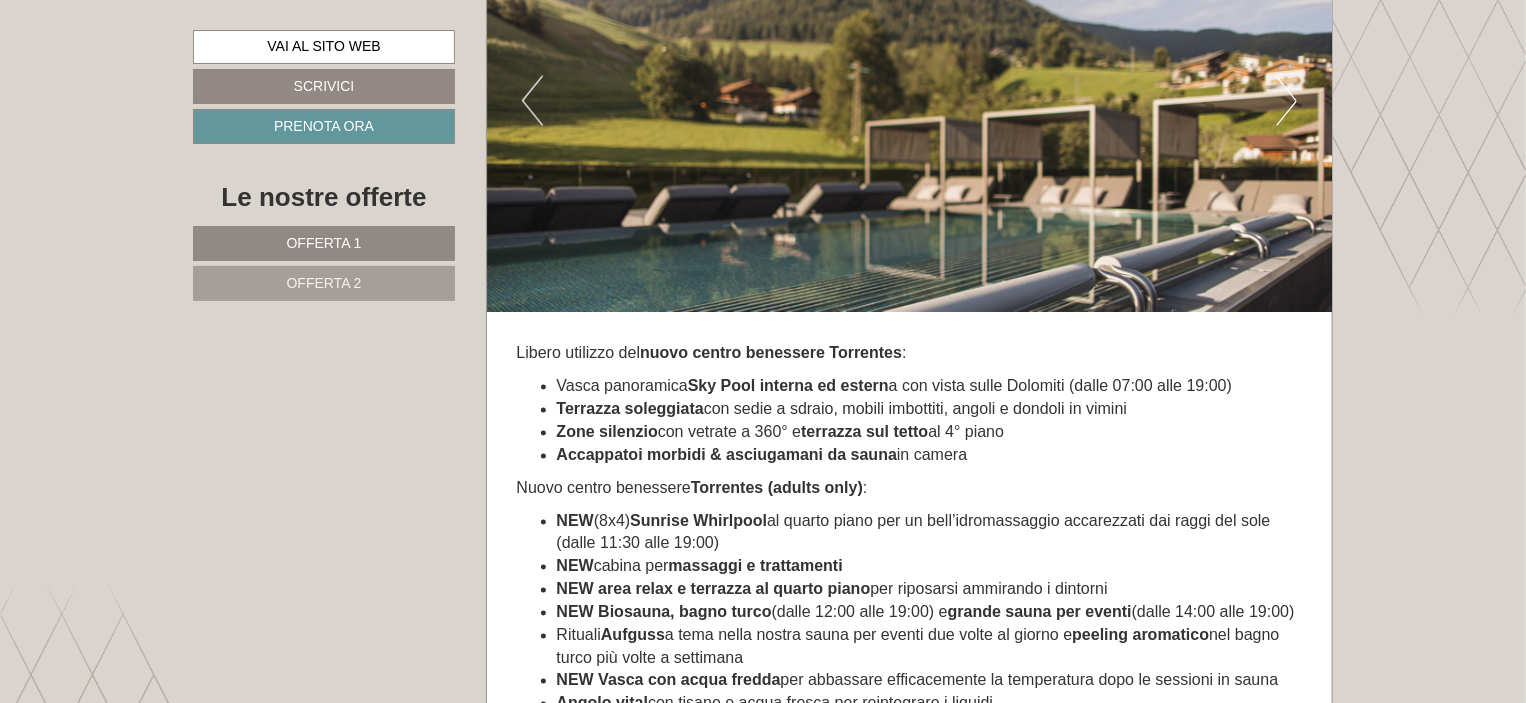 scroll, scrollTop: 5298, scrollLeft: 0, axis: vertical 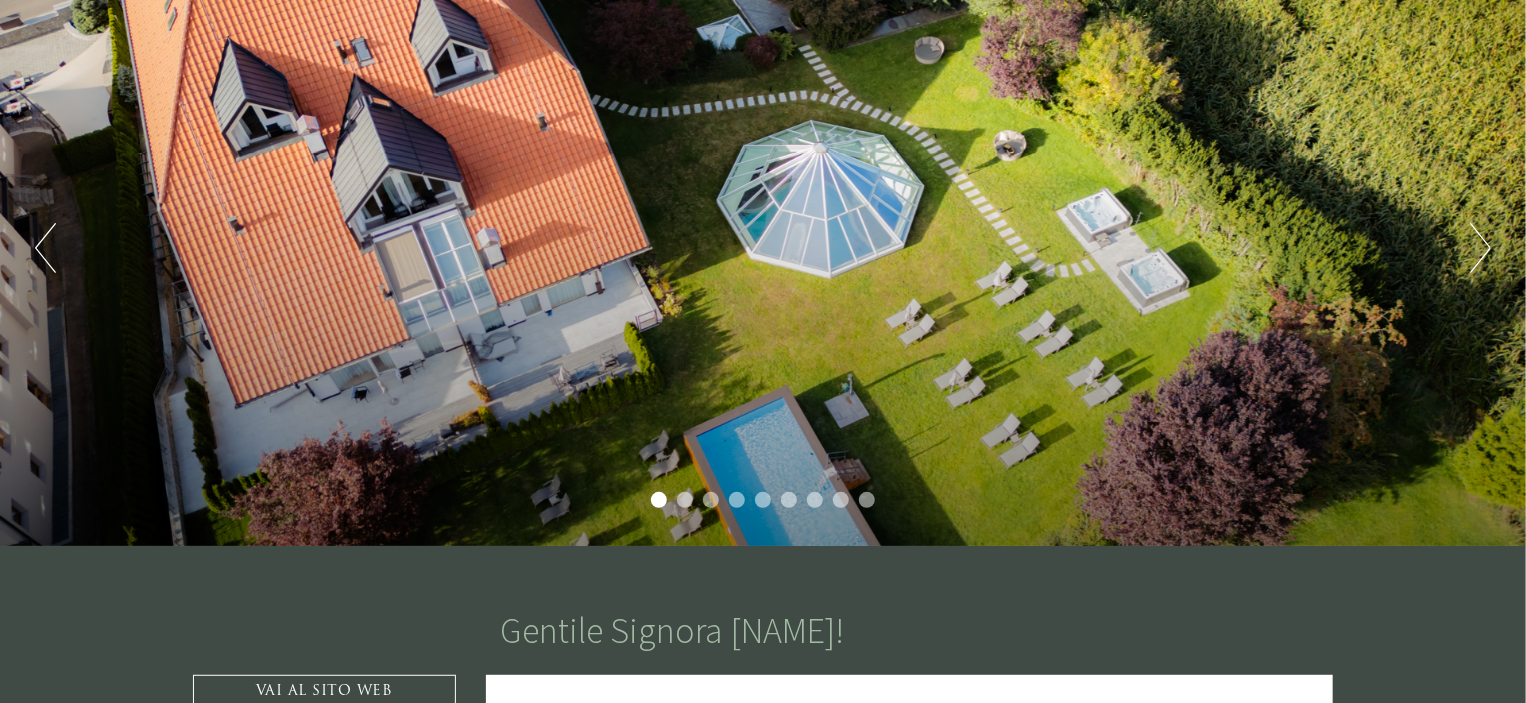 click on "Next" at bounding box center [1480, 248] 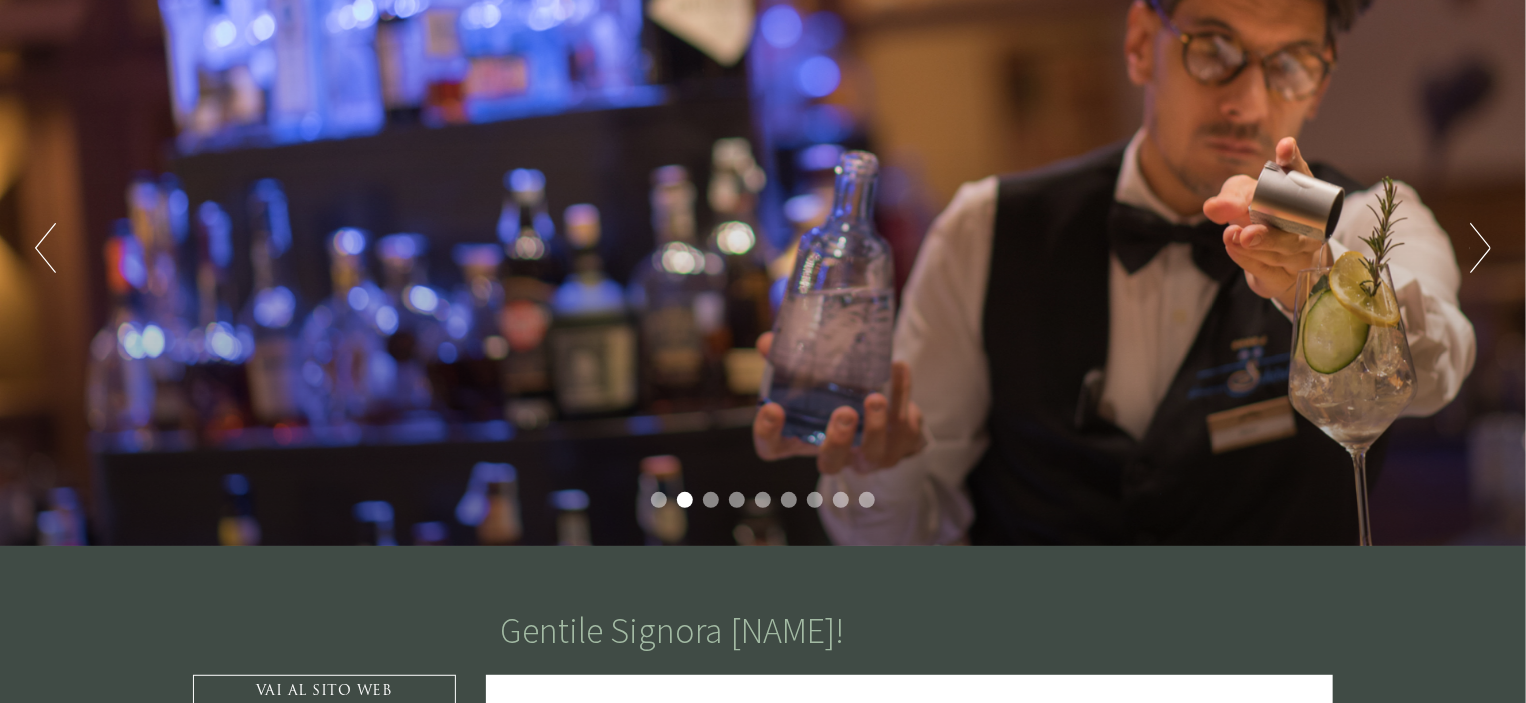 click on "Next" at bounding box center (1480, 248) 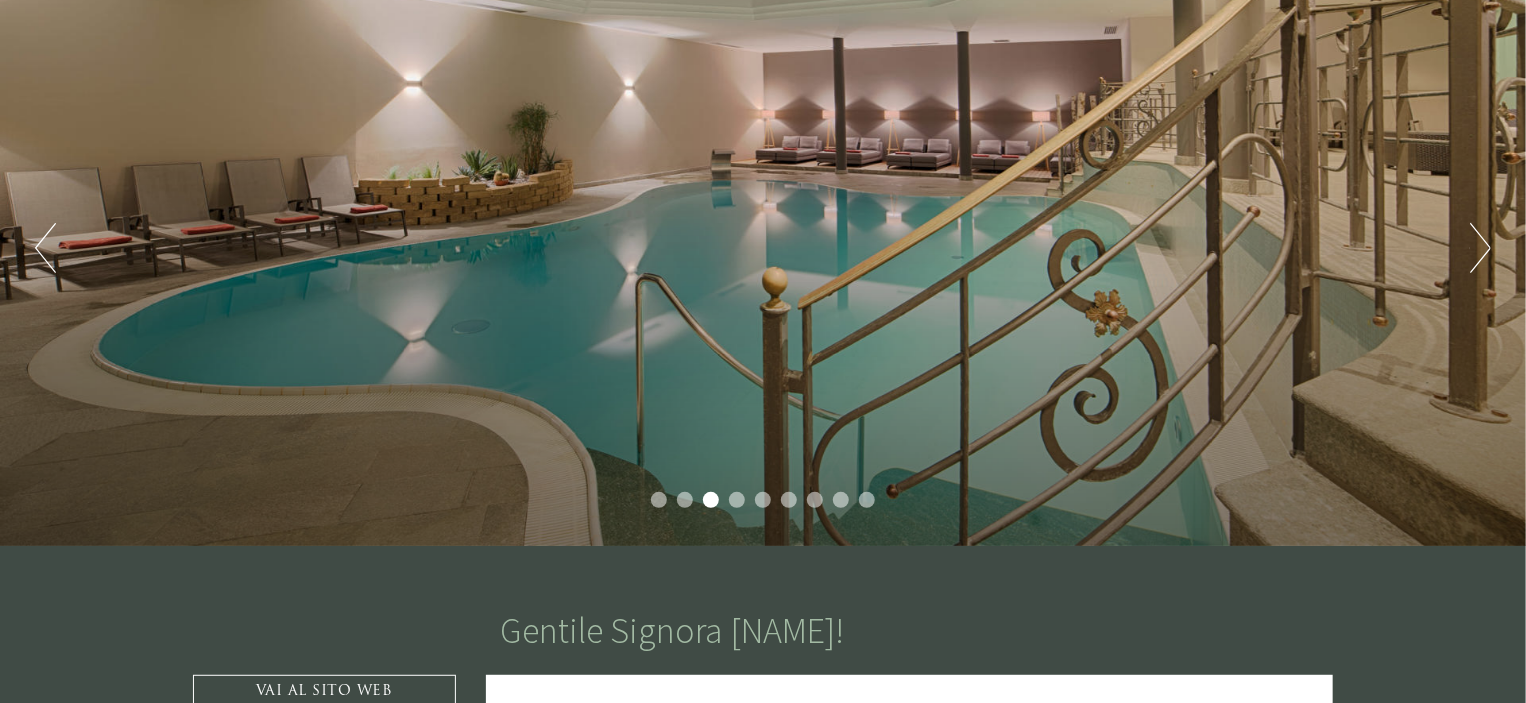 click on "Next" at bounding box center (1480, 248) 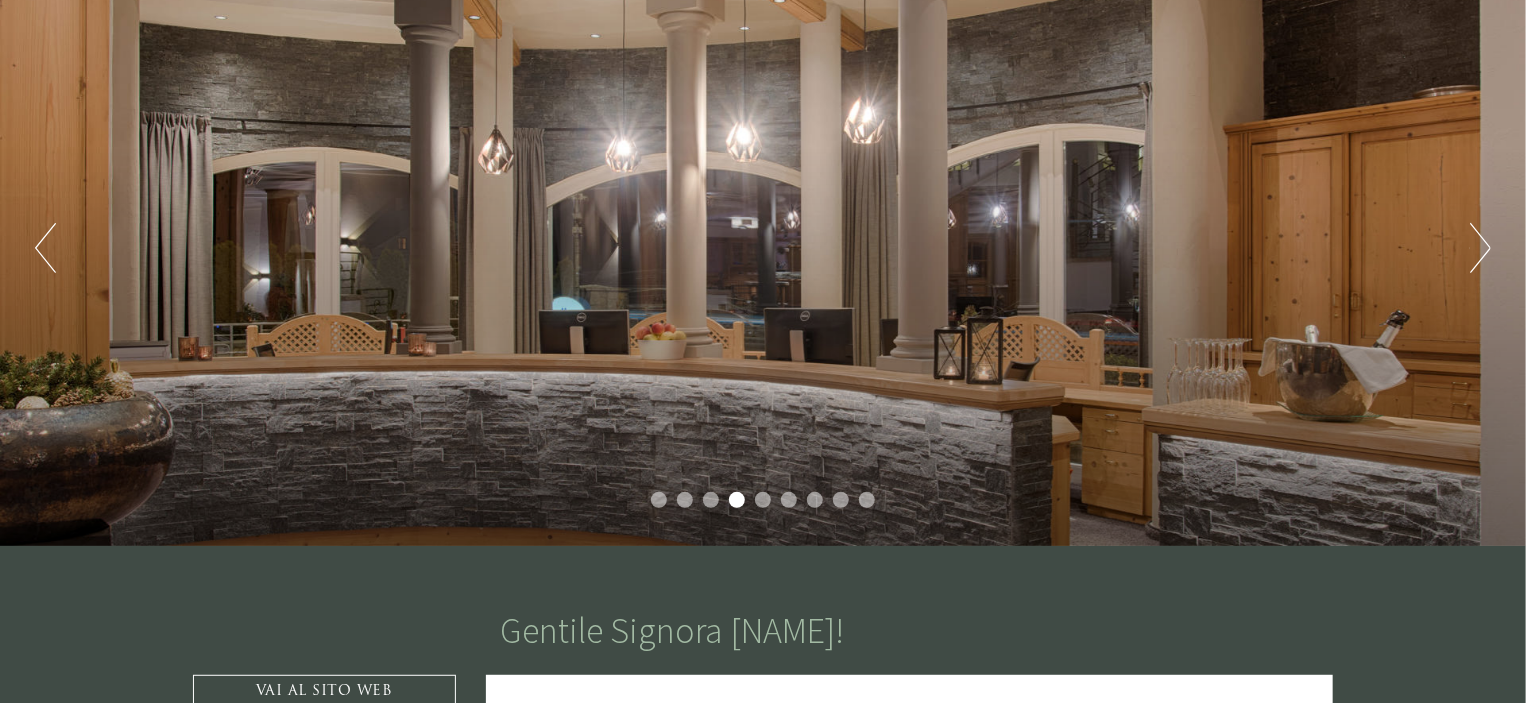 click on "Next" at bounding box center [1480, 248] 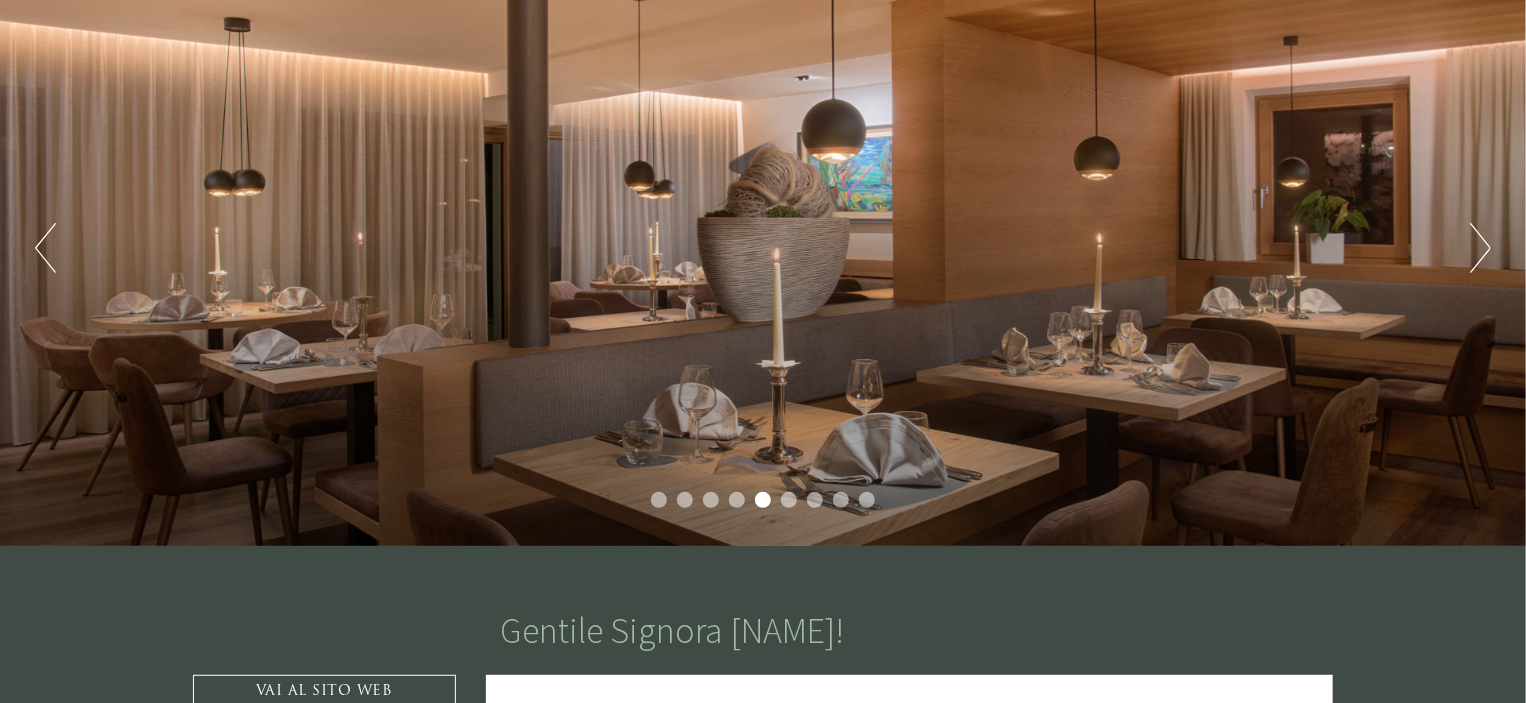 click on "Next" at bounding box center [1480, 248] 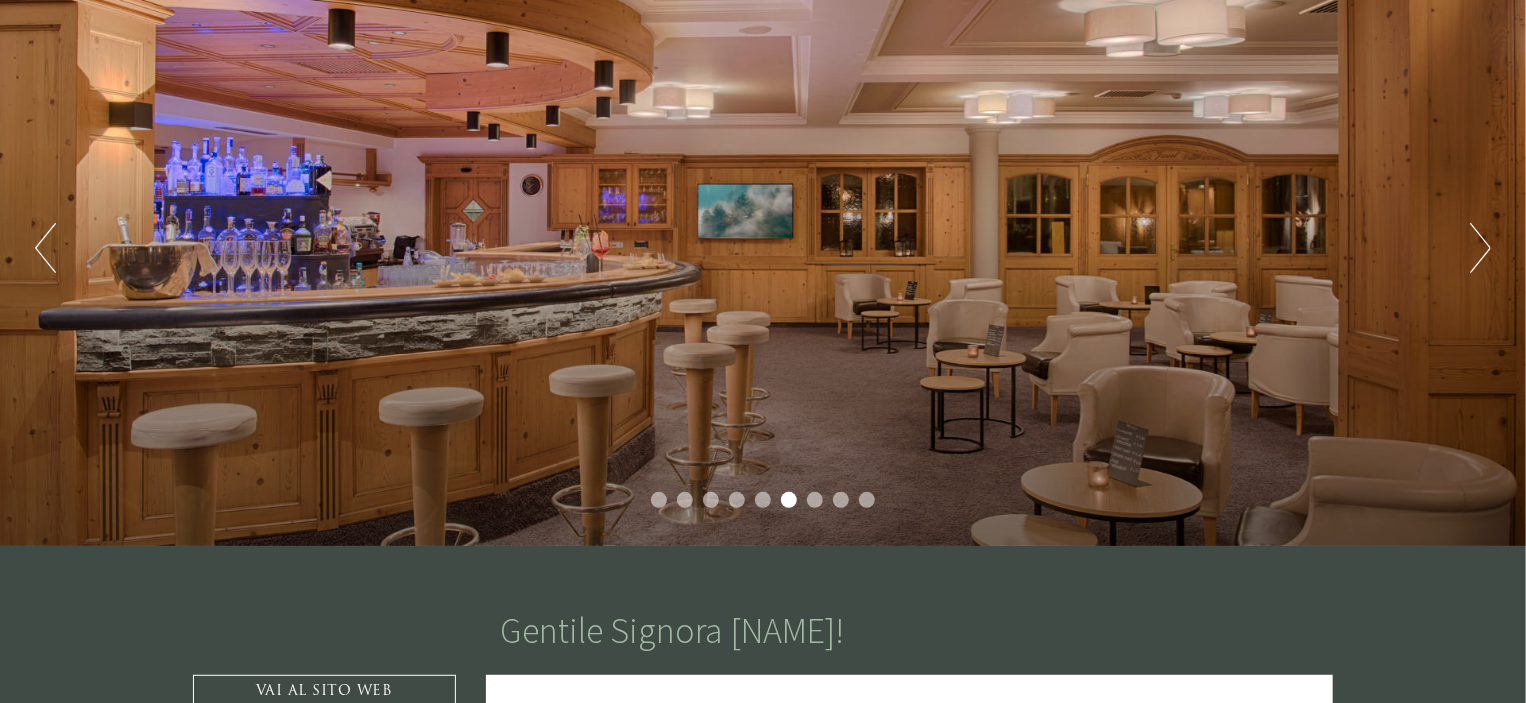 click on "Next" at bounding box center (1480, 248) 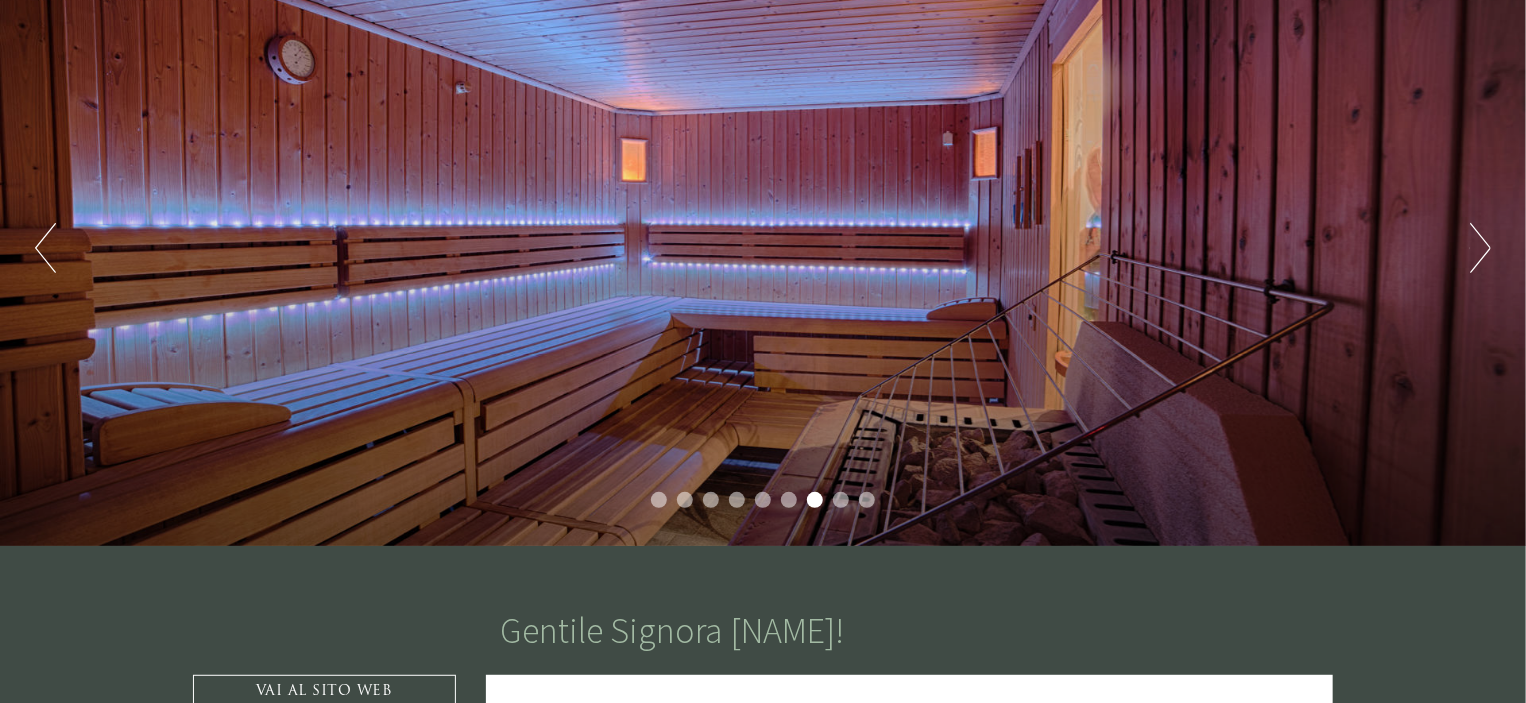 click on "Next" at bounding box center [1480, 248] 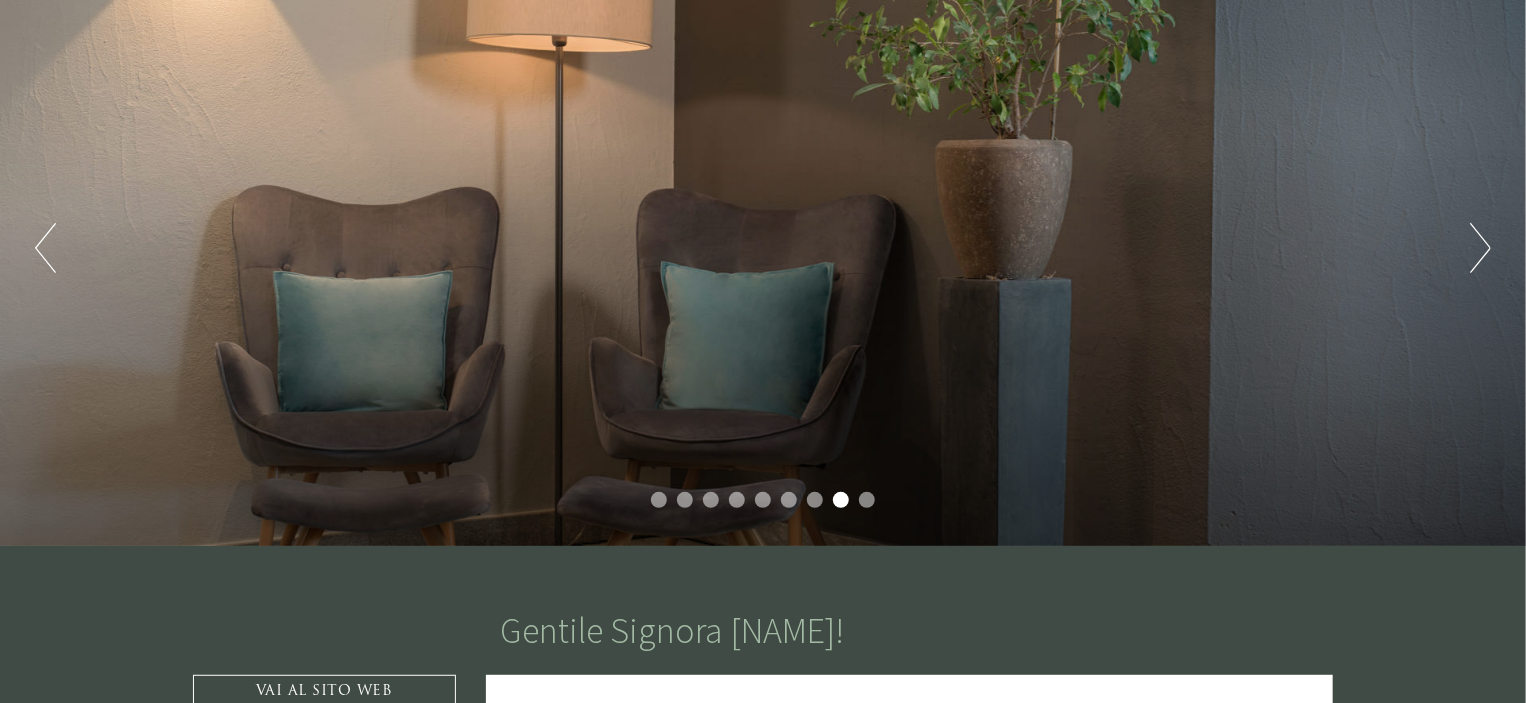 click on "Next" at bounding box center (1480, 248) 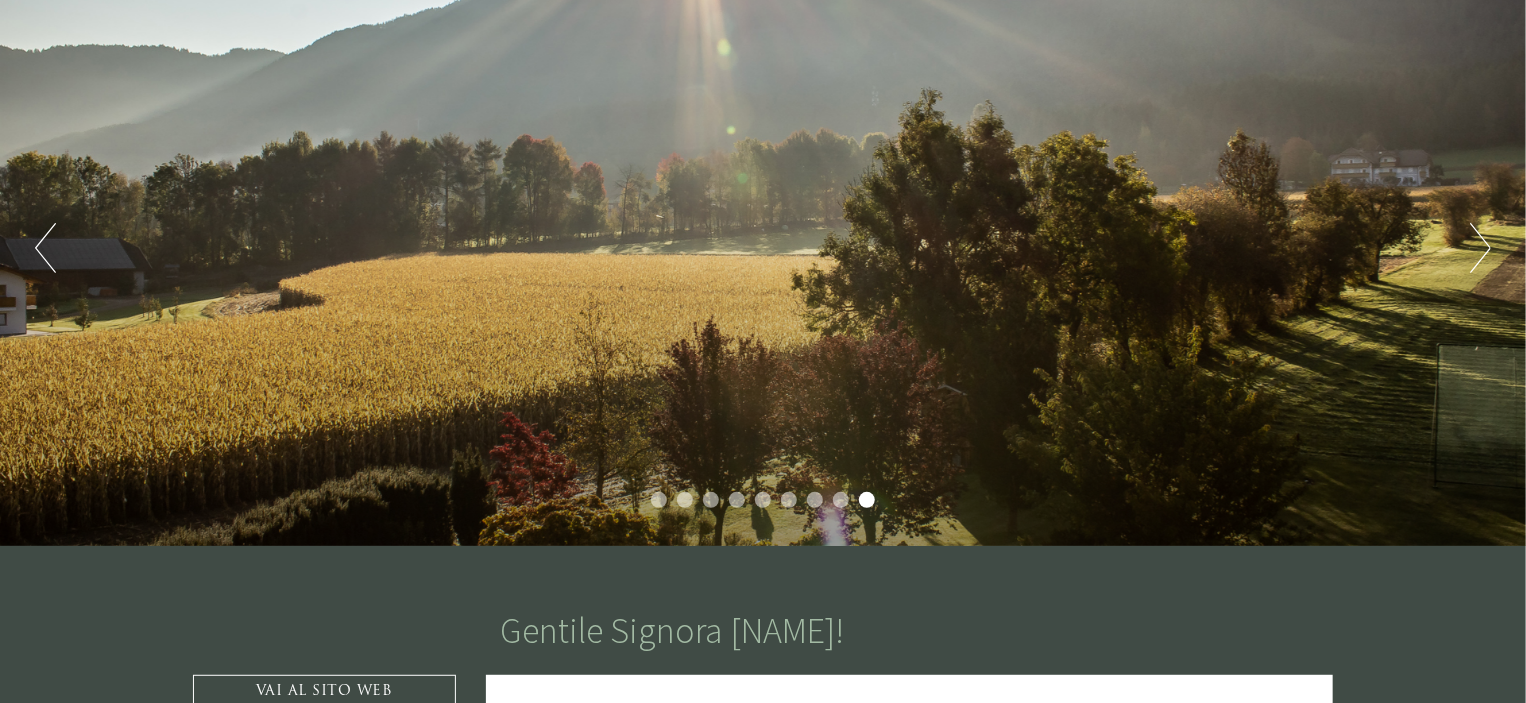 click on "Next" at bounding box center (1480, 248) 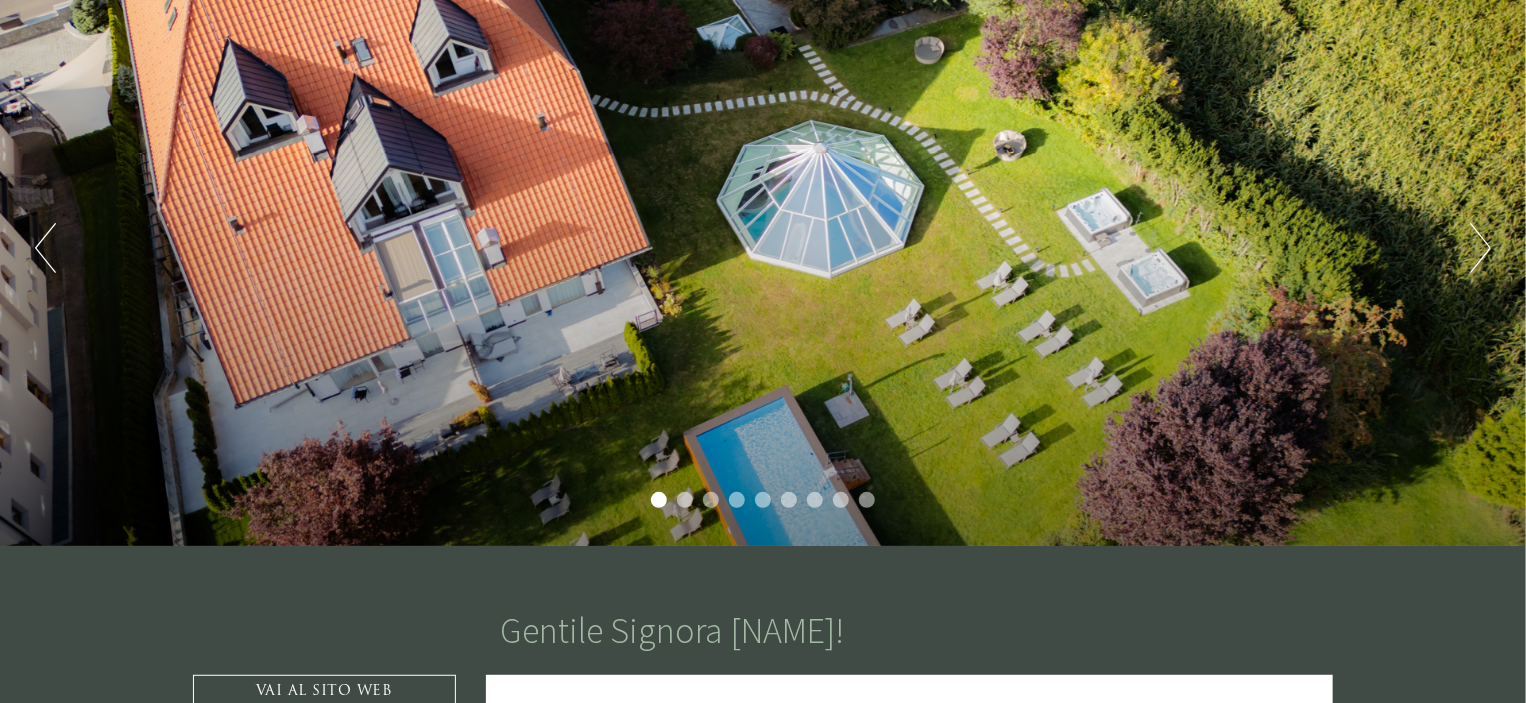 click on "Next" at bounding box center (1480, 248) 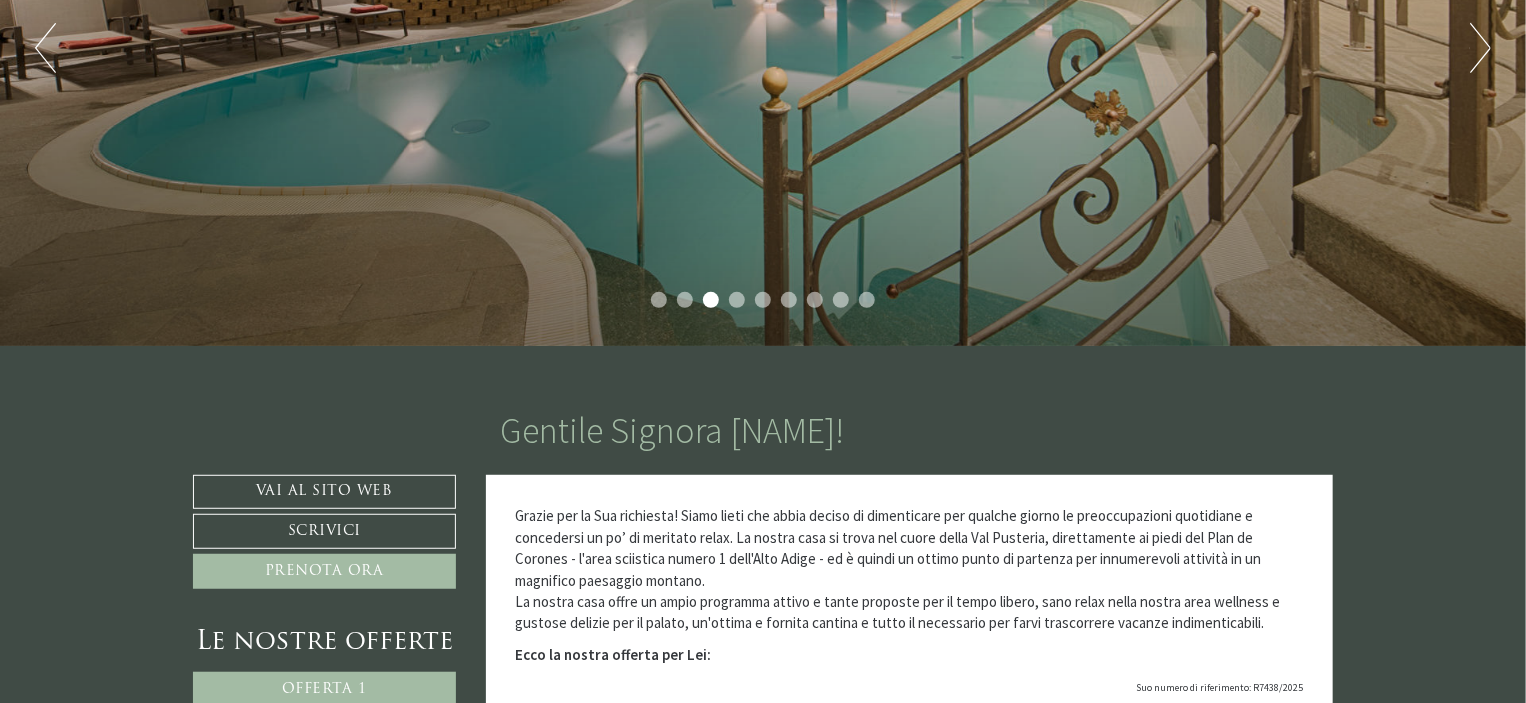 scroll, scrollTop: 0, scrollLeft: 0, axis: both 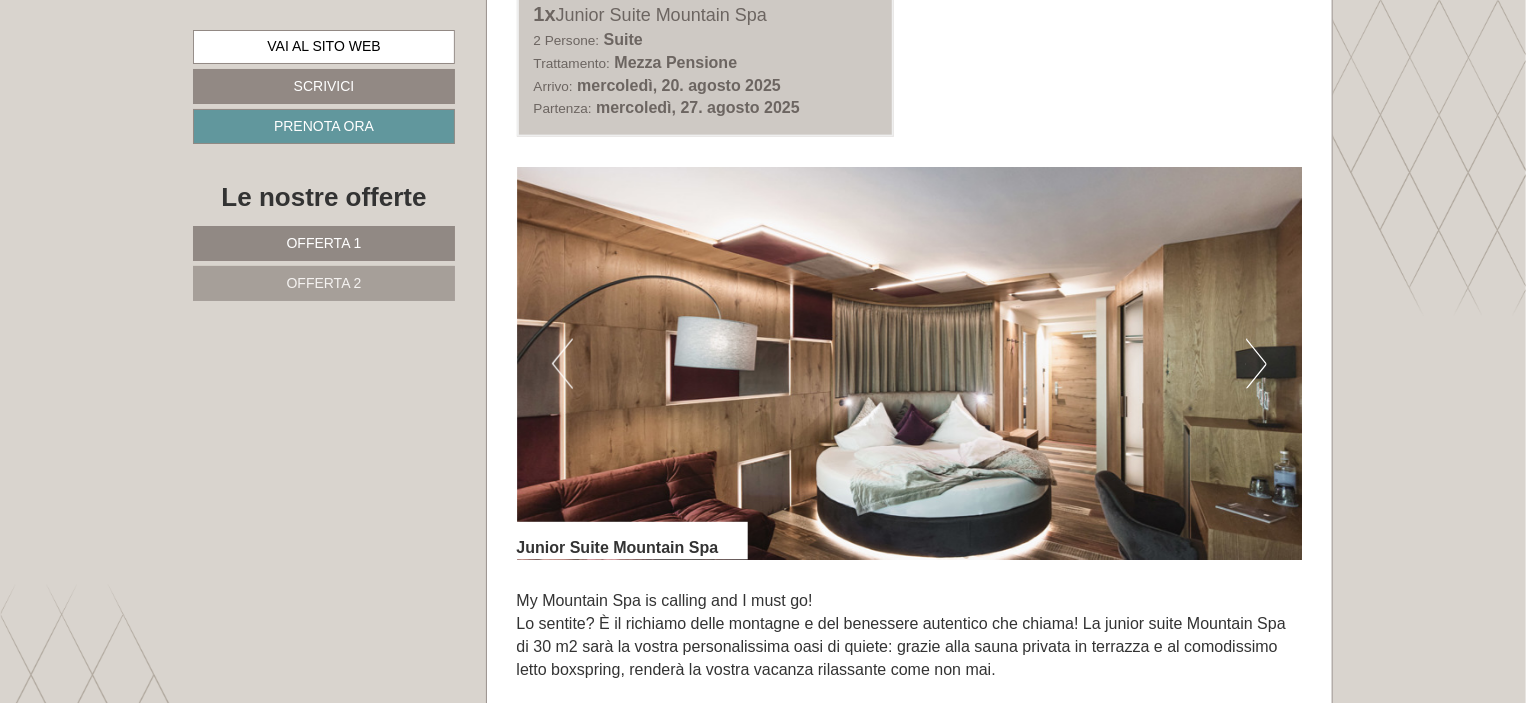 click on "Next" at bounding box center (1256, 364) 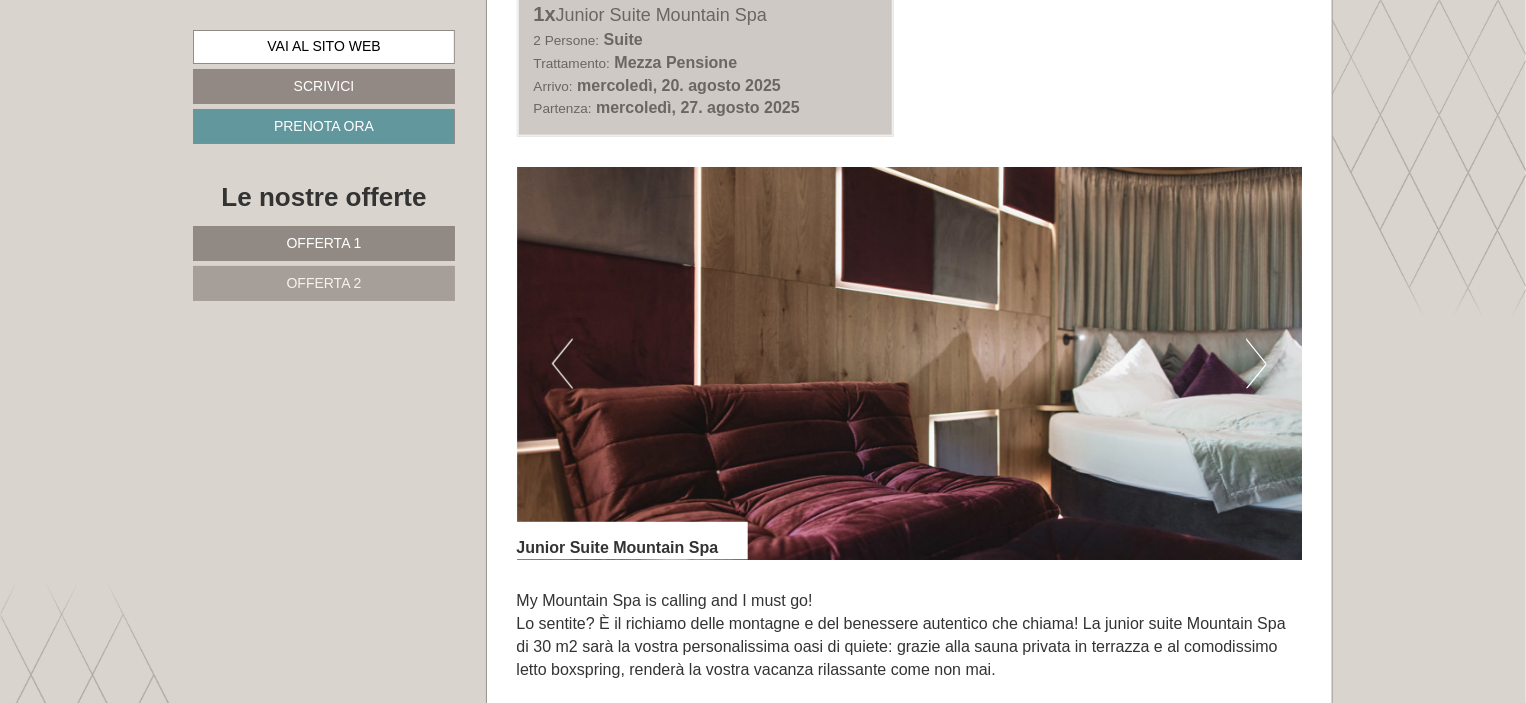 click on "Next" at bounding box center [1256, 364] 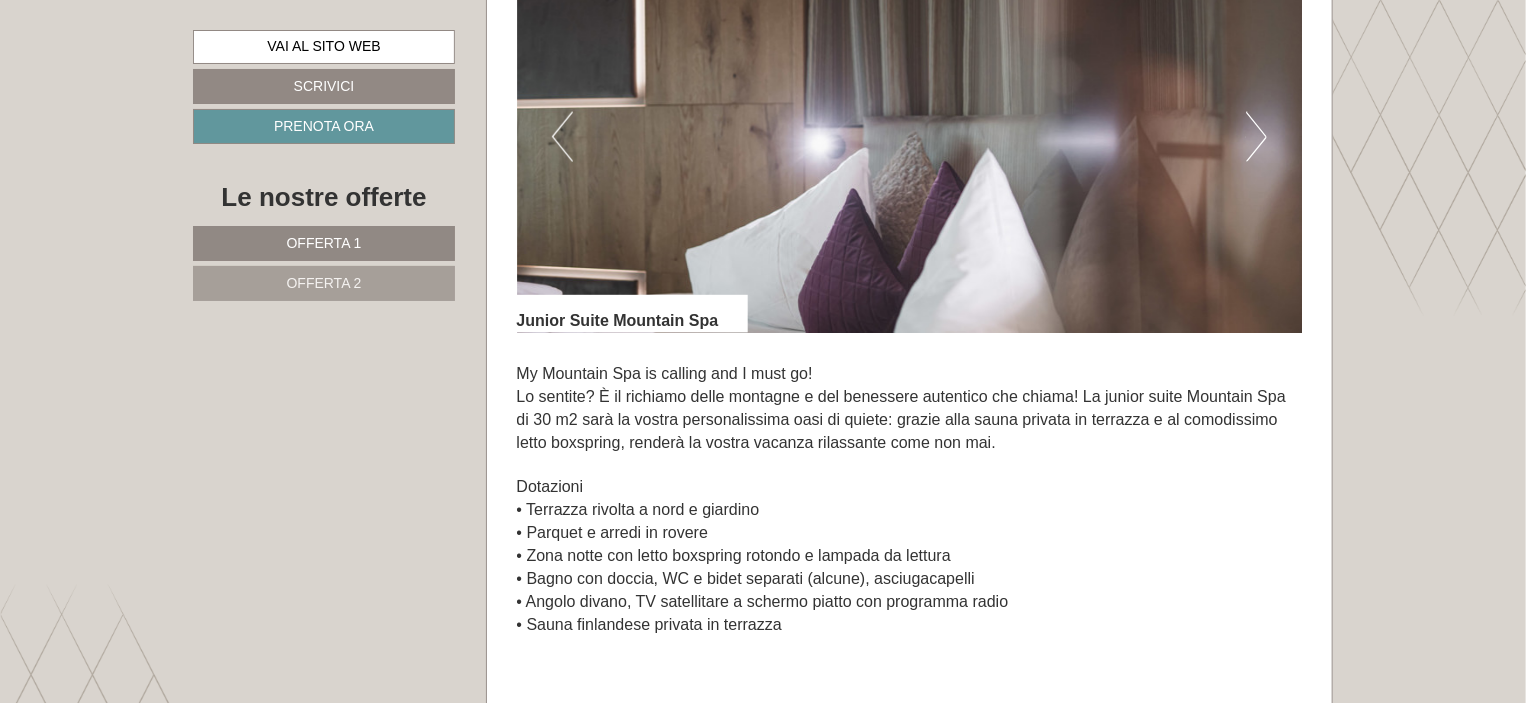 scroll, scrollTop: 1698, scrollLeft: 0, axis: vertical 